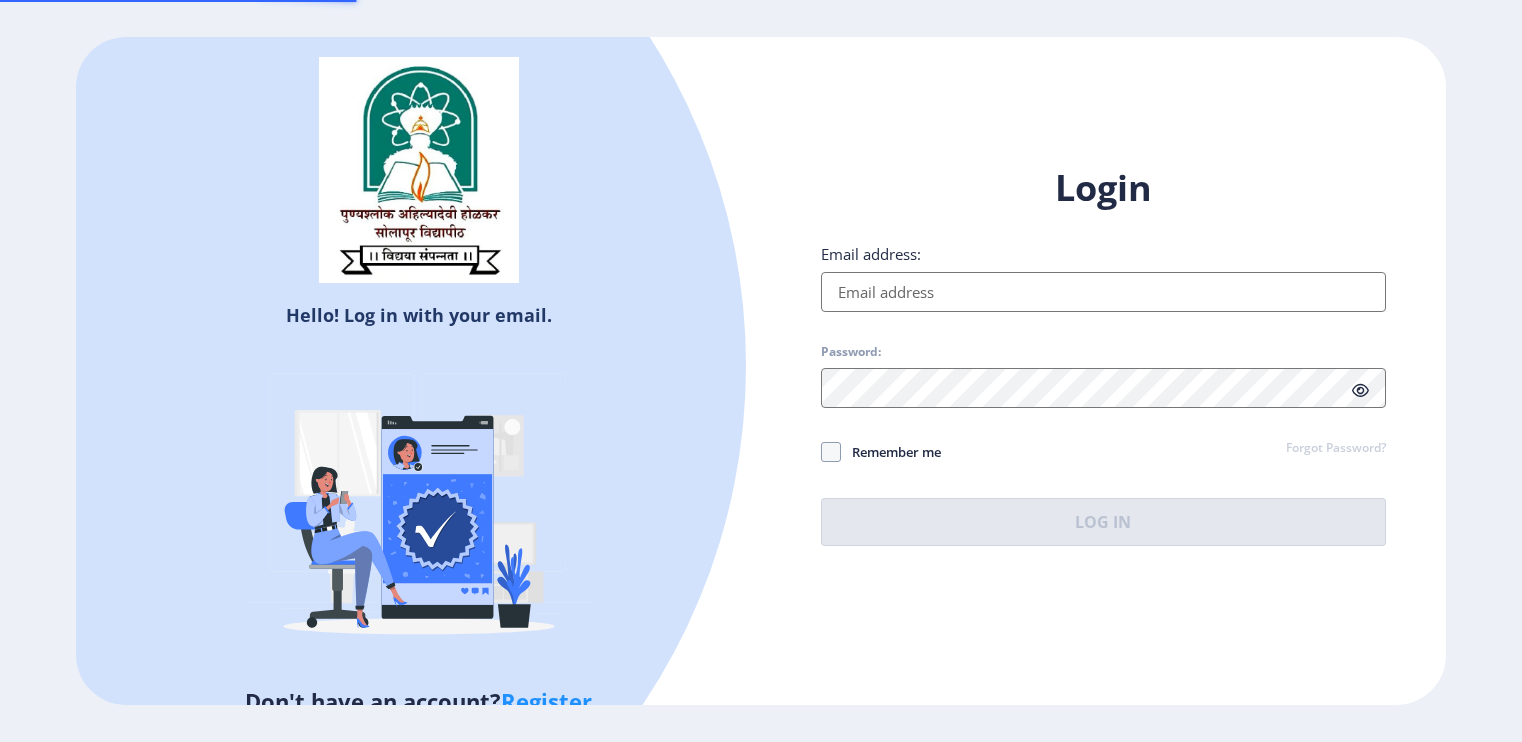 scroll, scrollTop: 0, scrollLeft: 0, axis: both 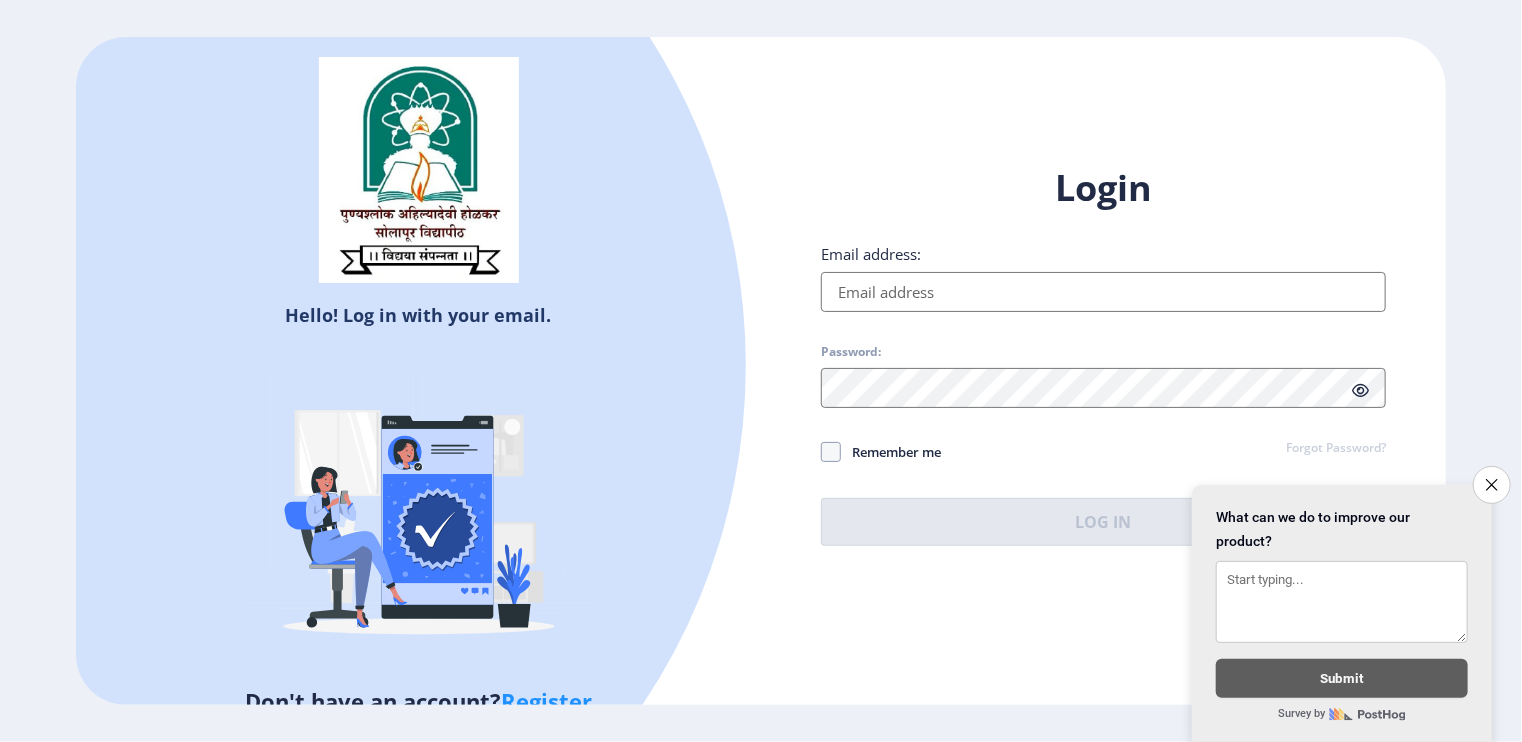 click on "Email address:" at bounding box center [1103, 292] 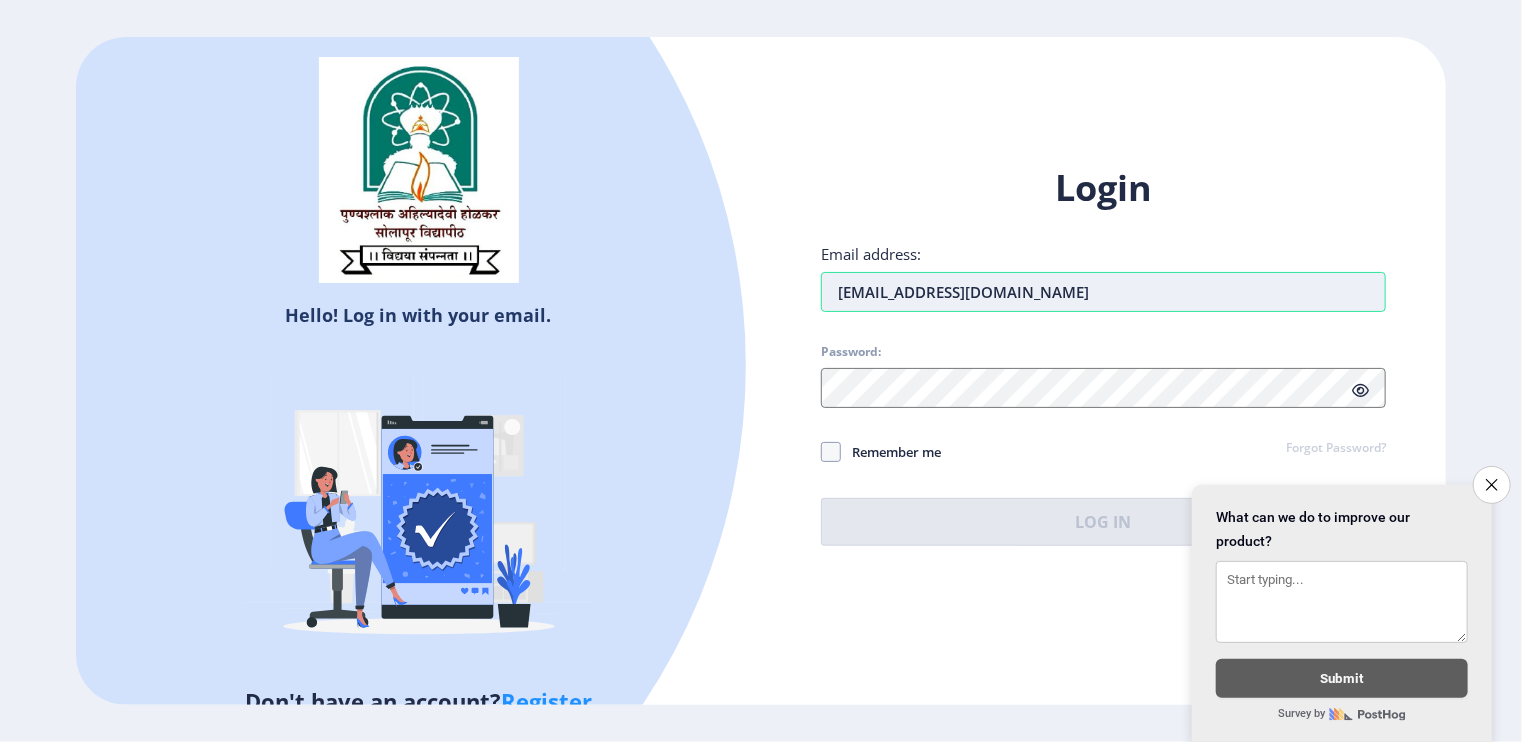 type on "[EMAIL_ADDRESS][DOMAIN_NAME]" 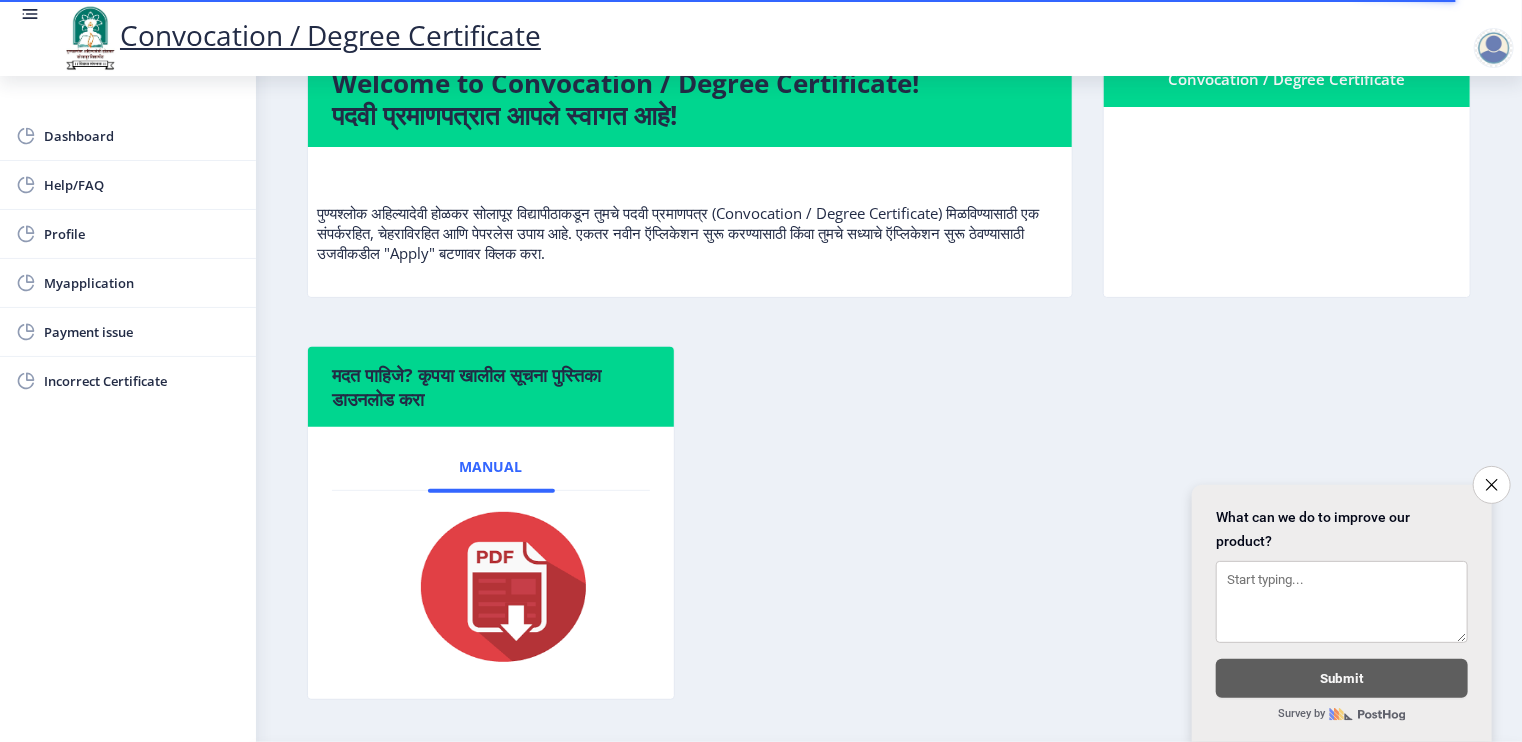 scroll, scrollTop: 0, scrollLeft: 0, axis: both 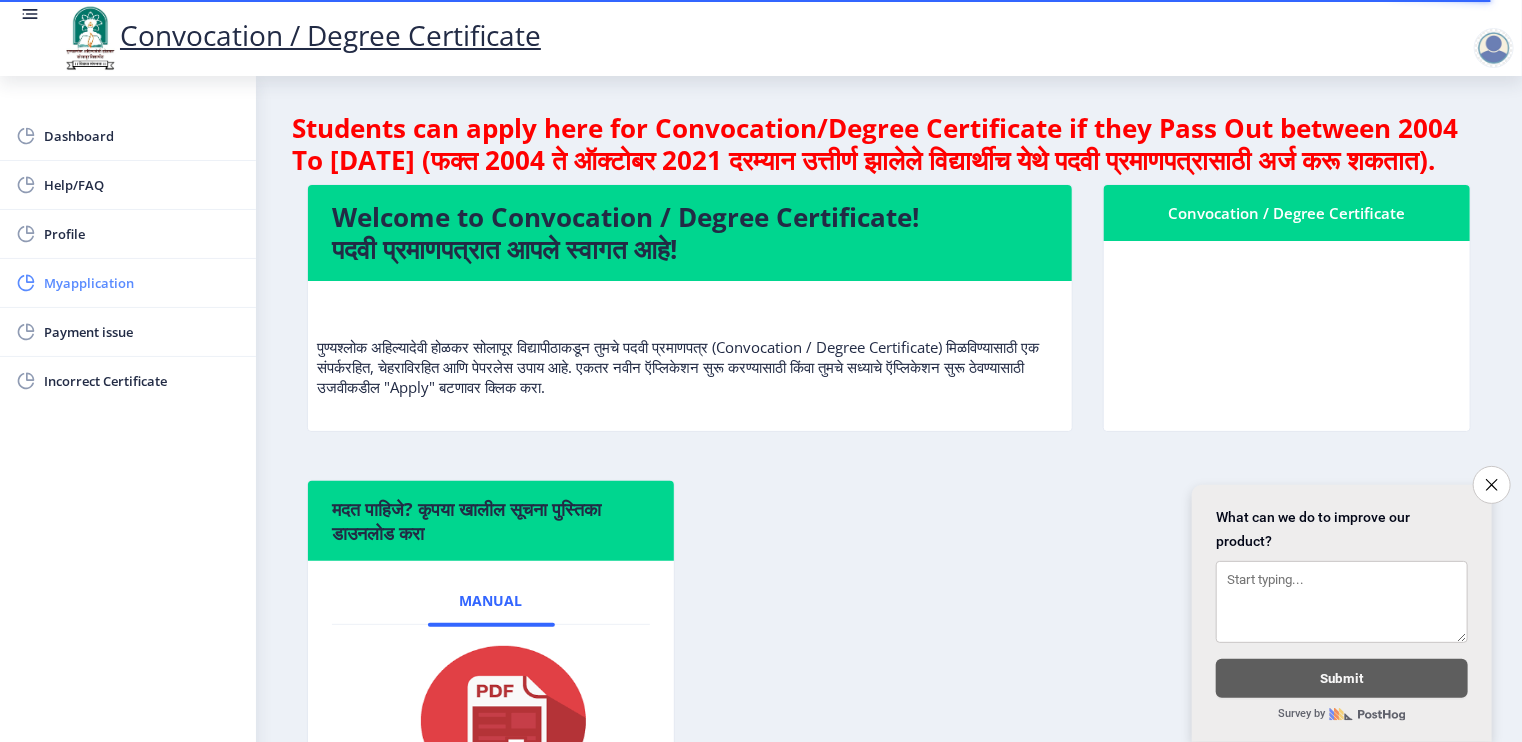 click on "Myapplication" 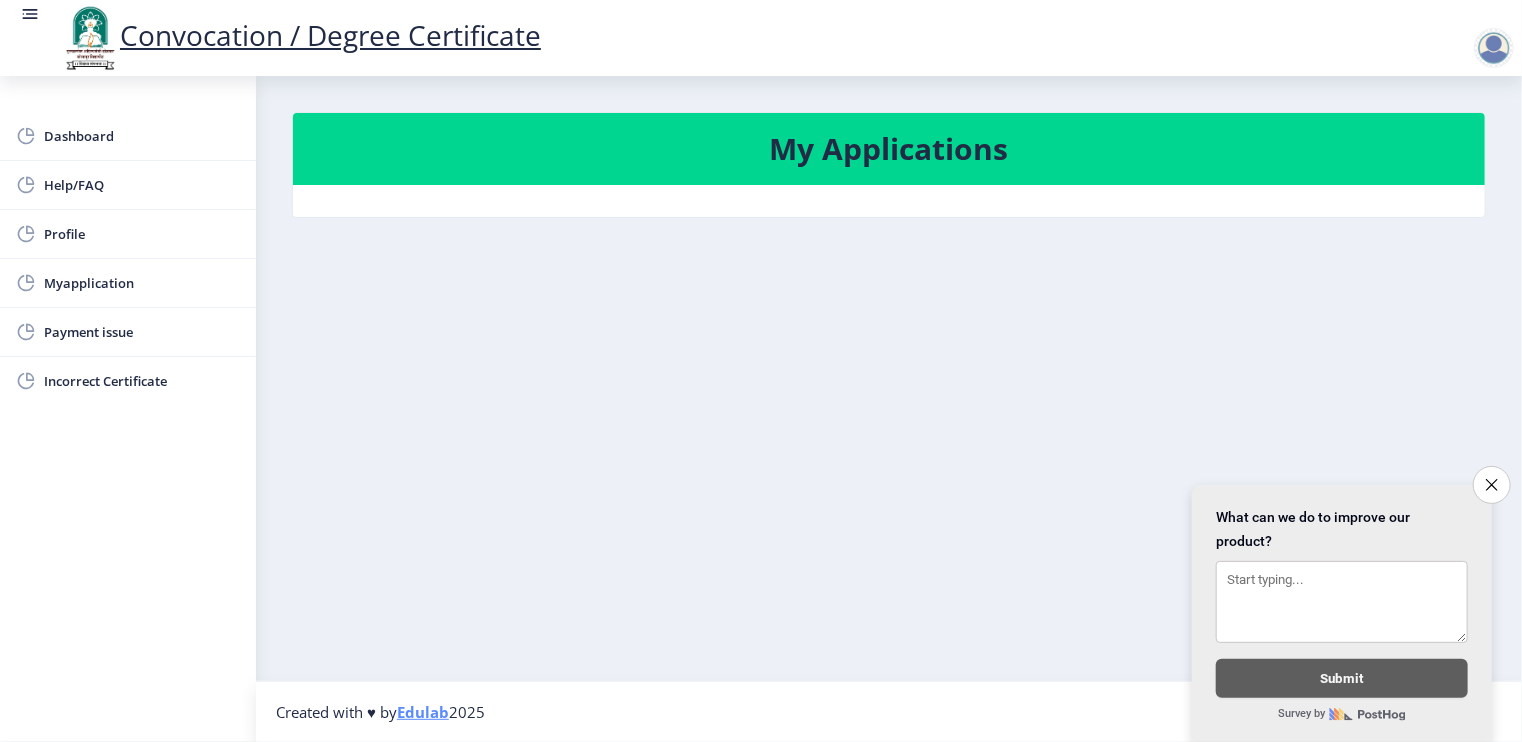 click on "My Applications" 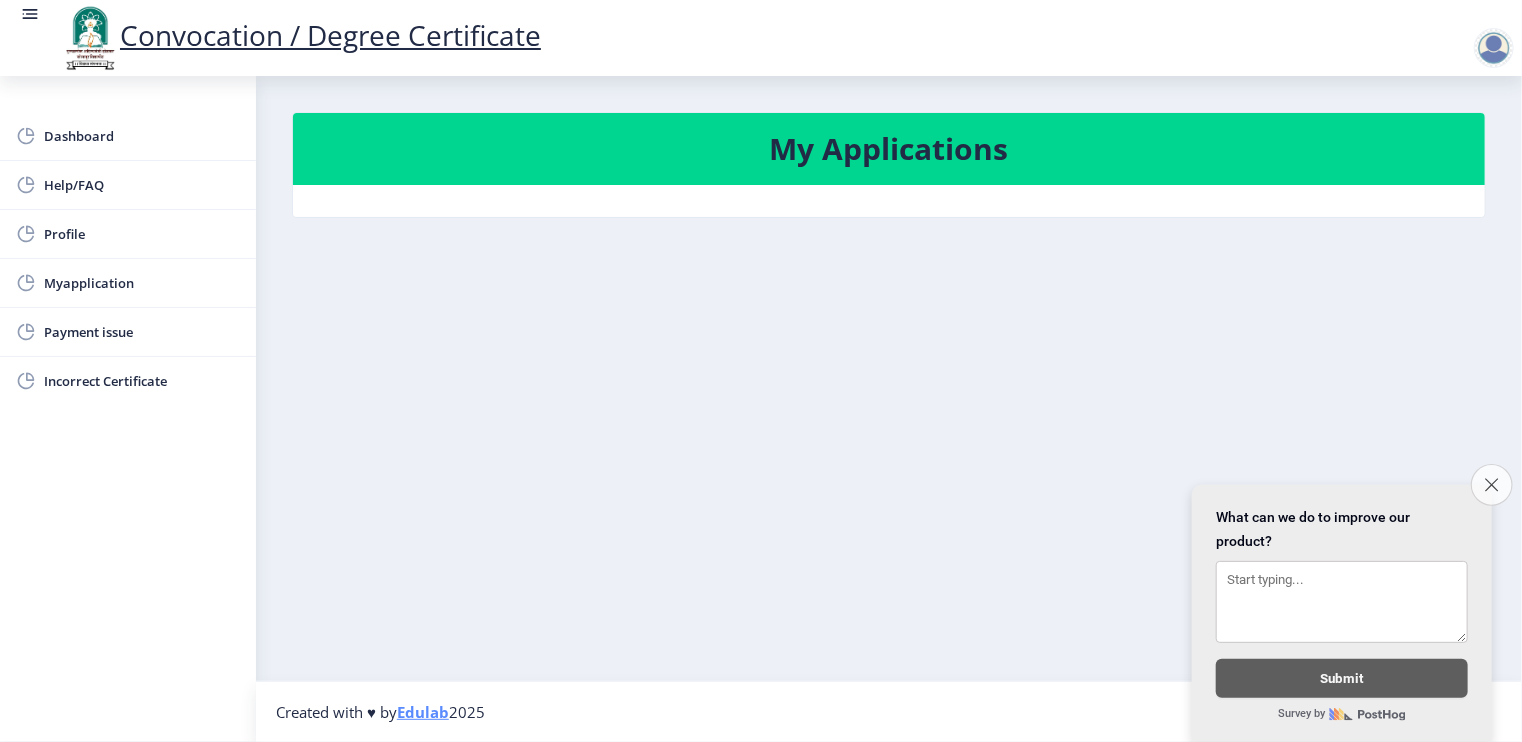 click on "Close survey" at bounding box center [1492, 485] 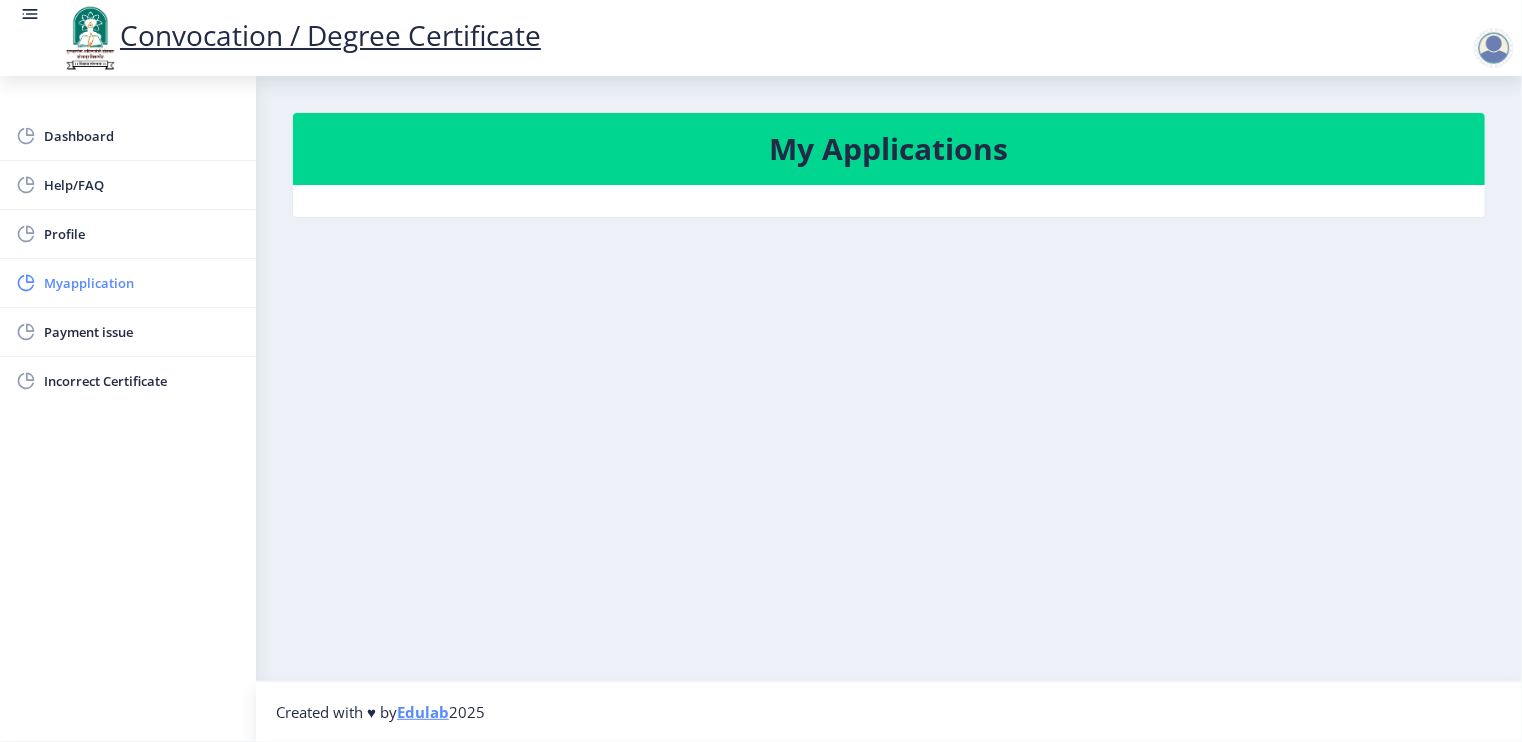 click on "Myapplication" 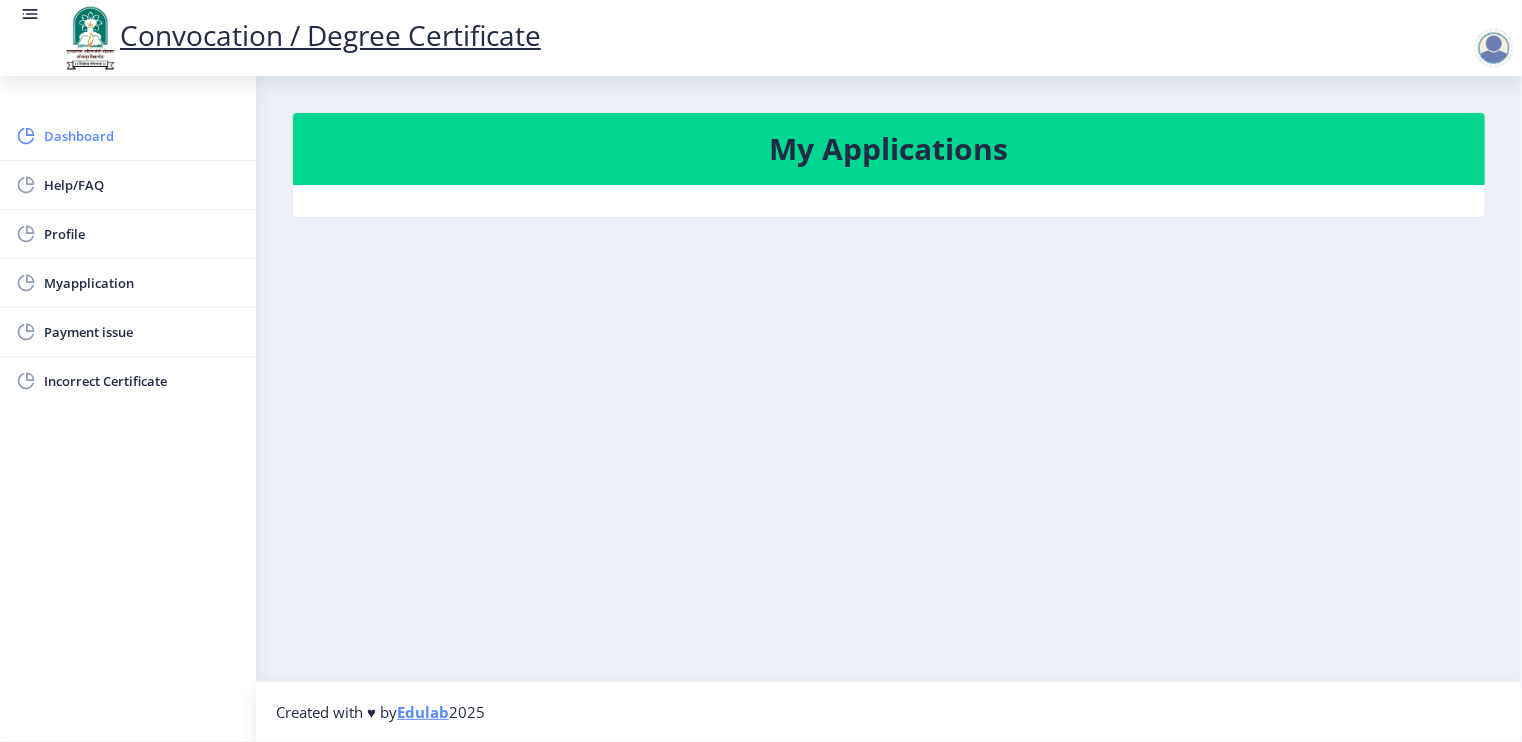 click on "Dashboard" 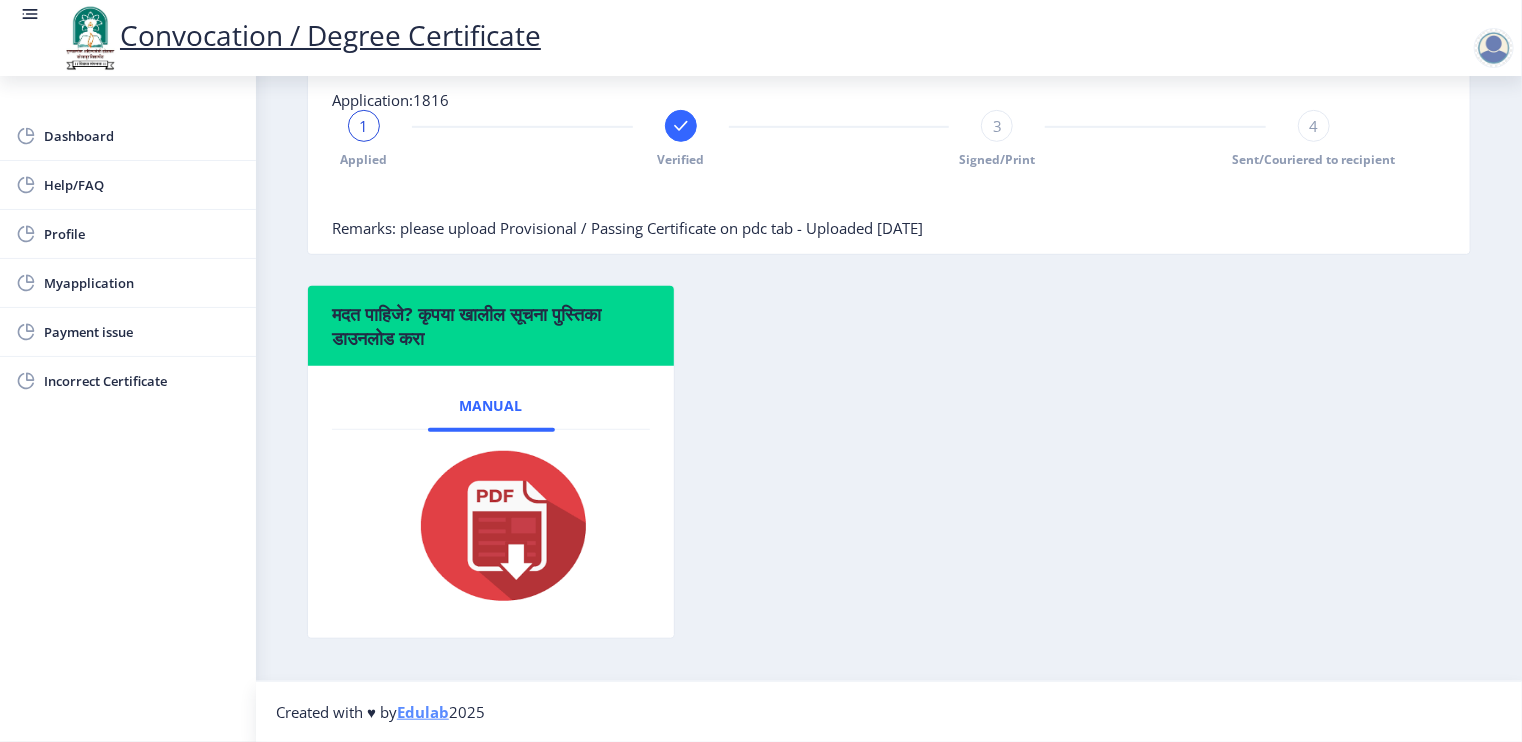 scroll, scrollTop: 484, scrollLeft: 0, axis: vertical 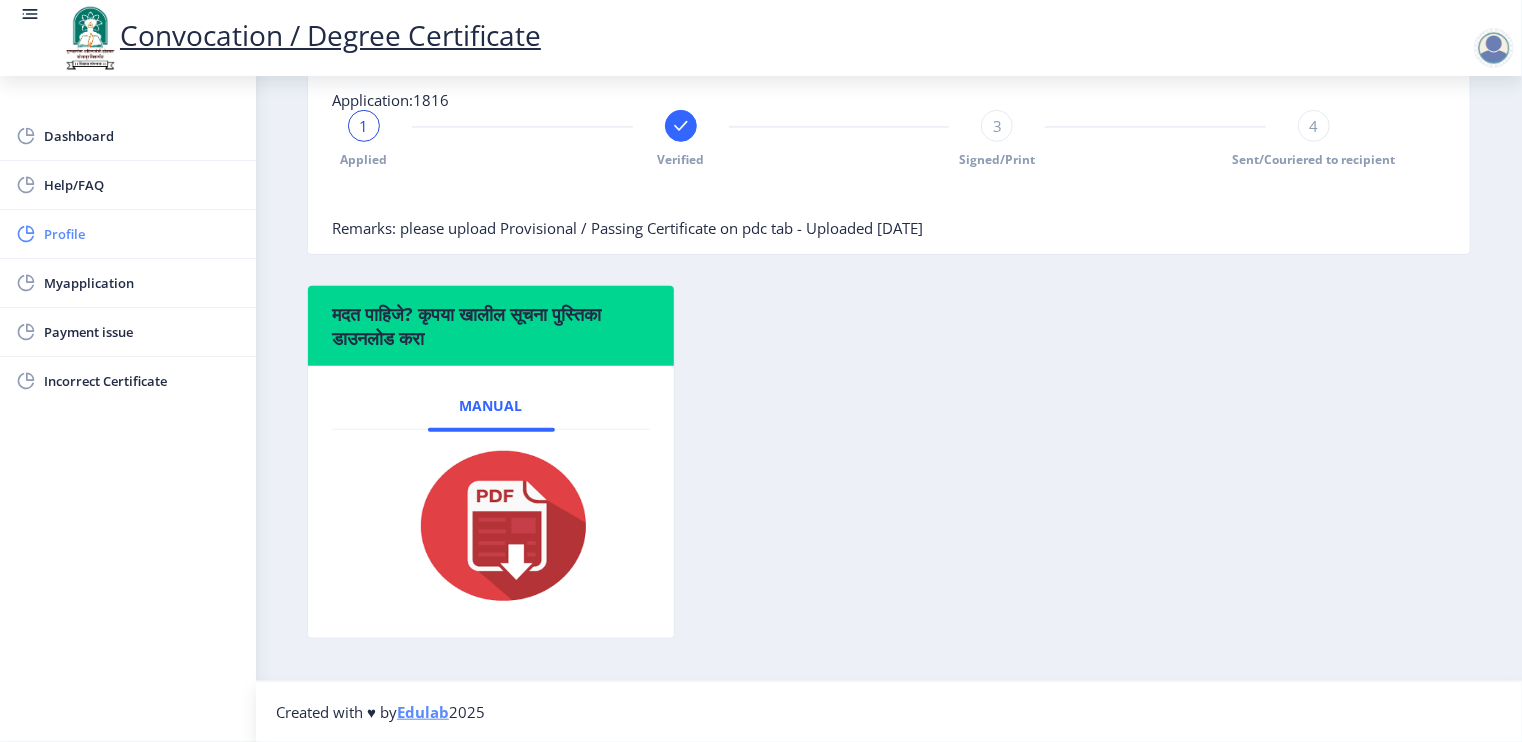 click on "Profile" 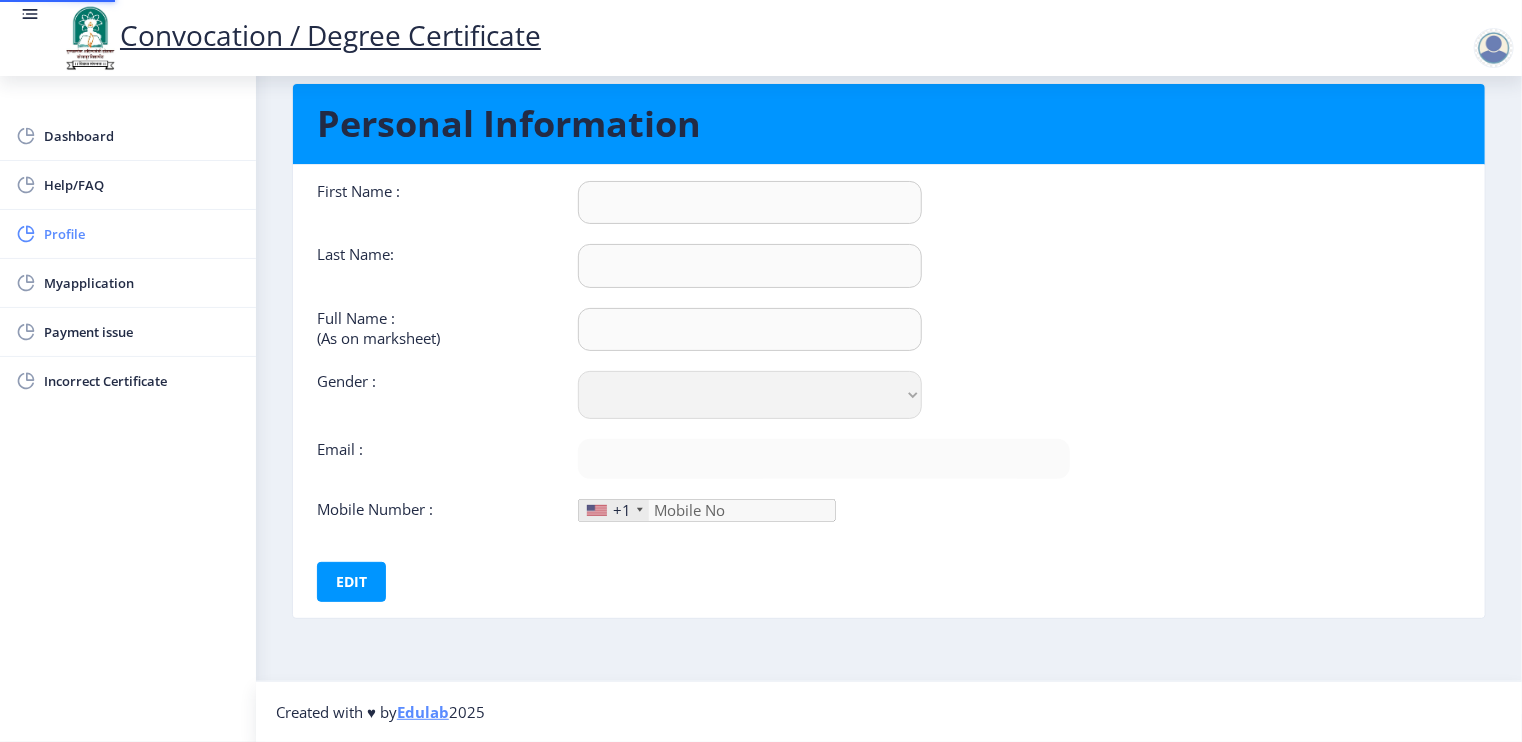 type on "Pratibha" 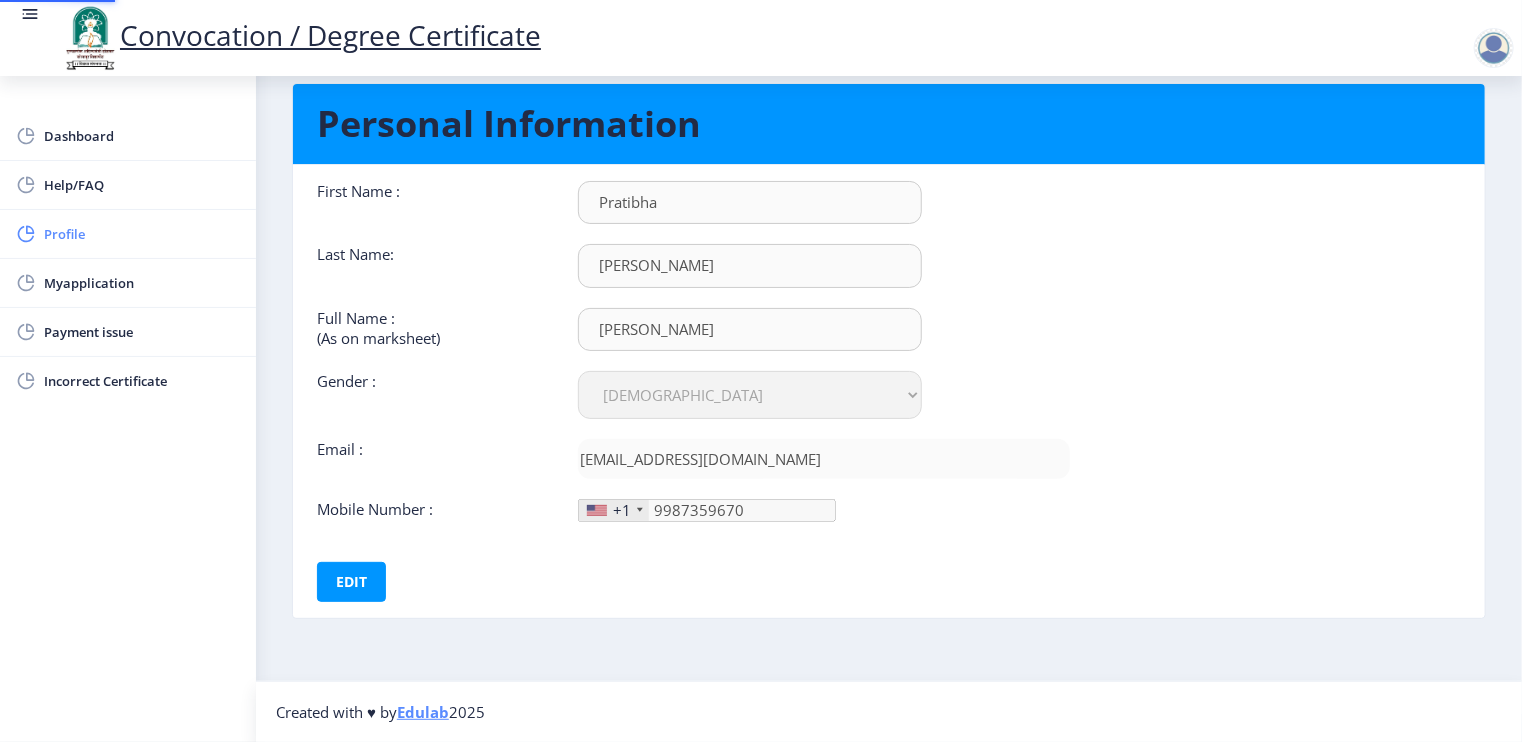 scroll, scrollTop: 0, scrollLeft: 0, axis: both 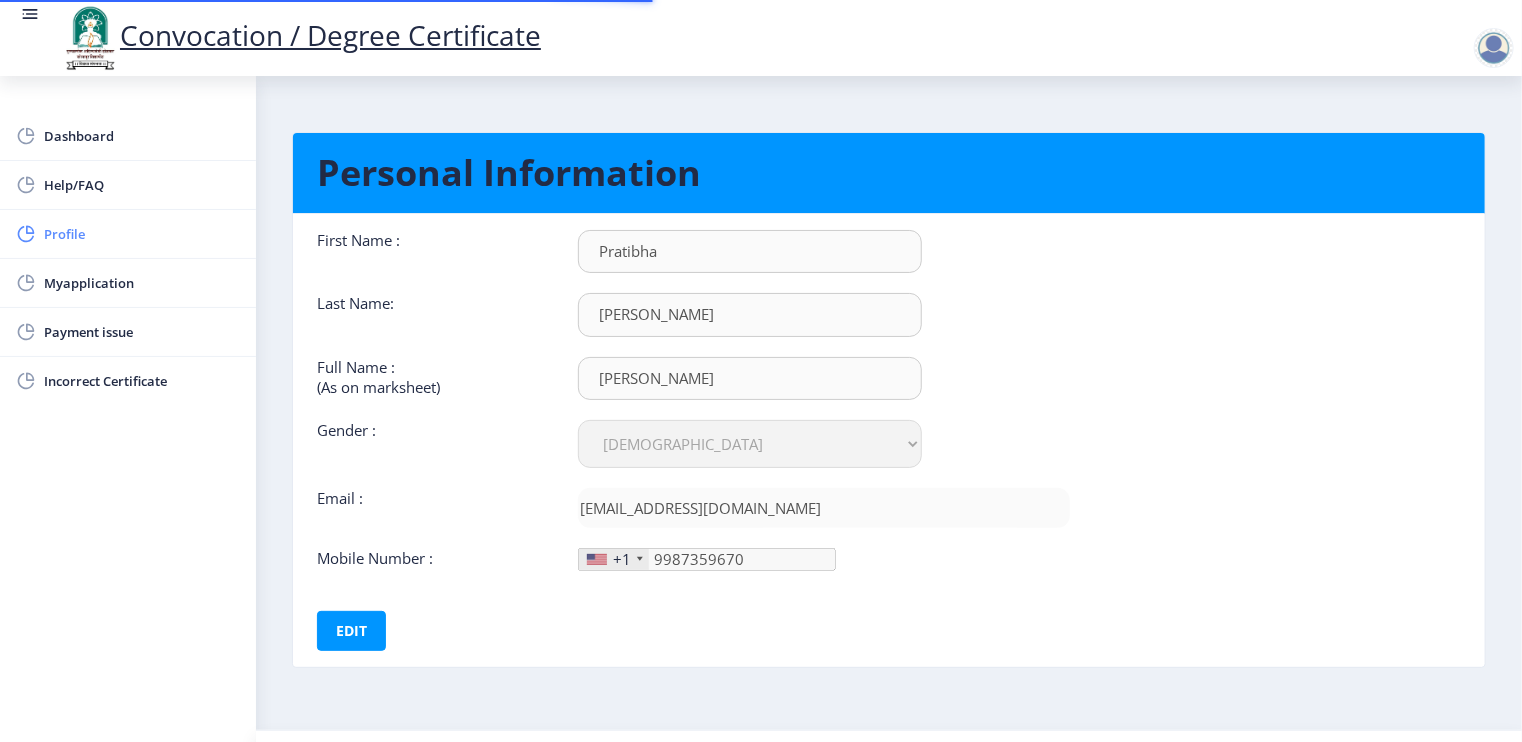 type on "[PHONE_NUMBER]" 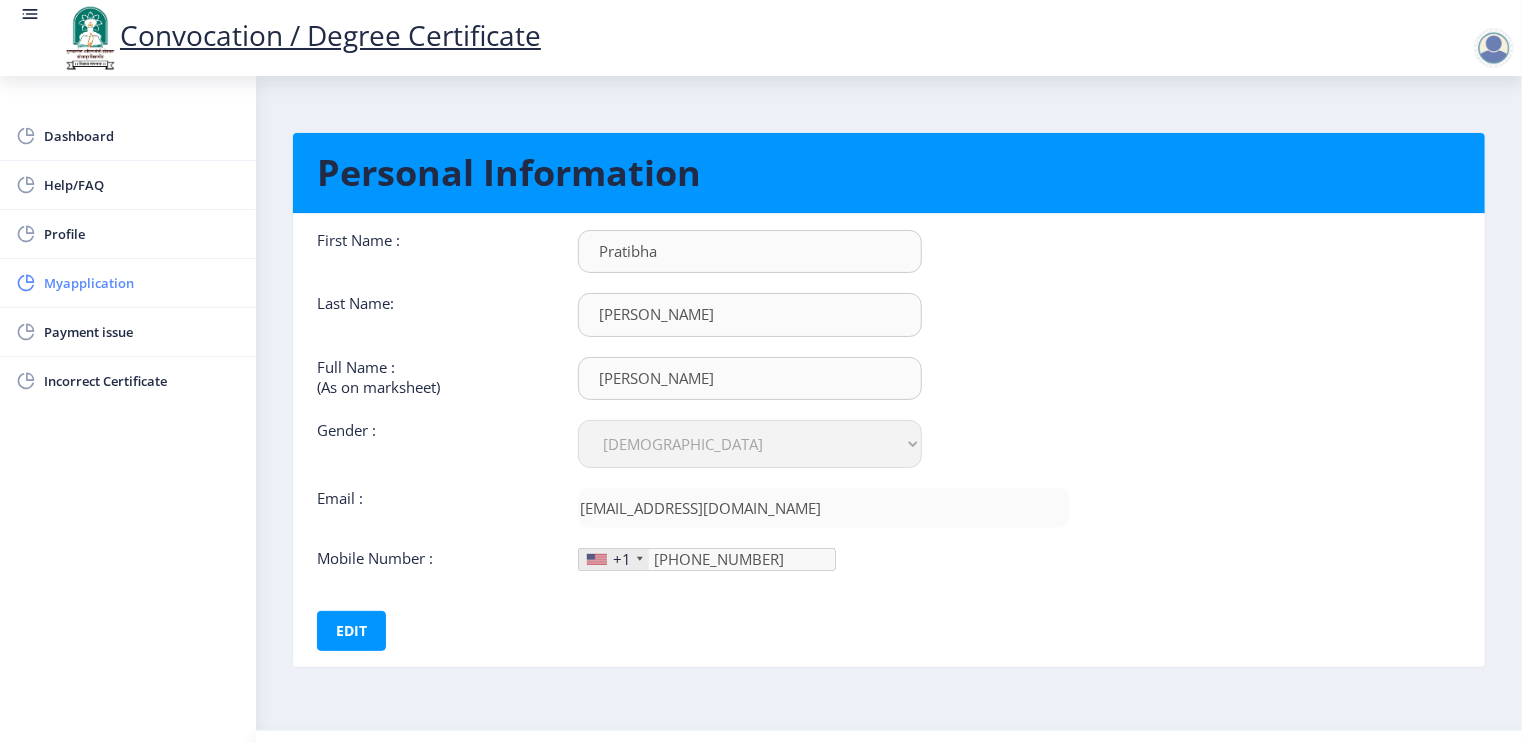 click on "Myapplication" 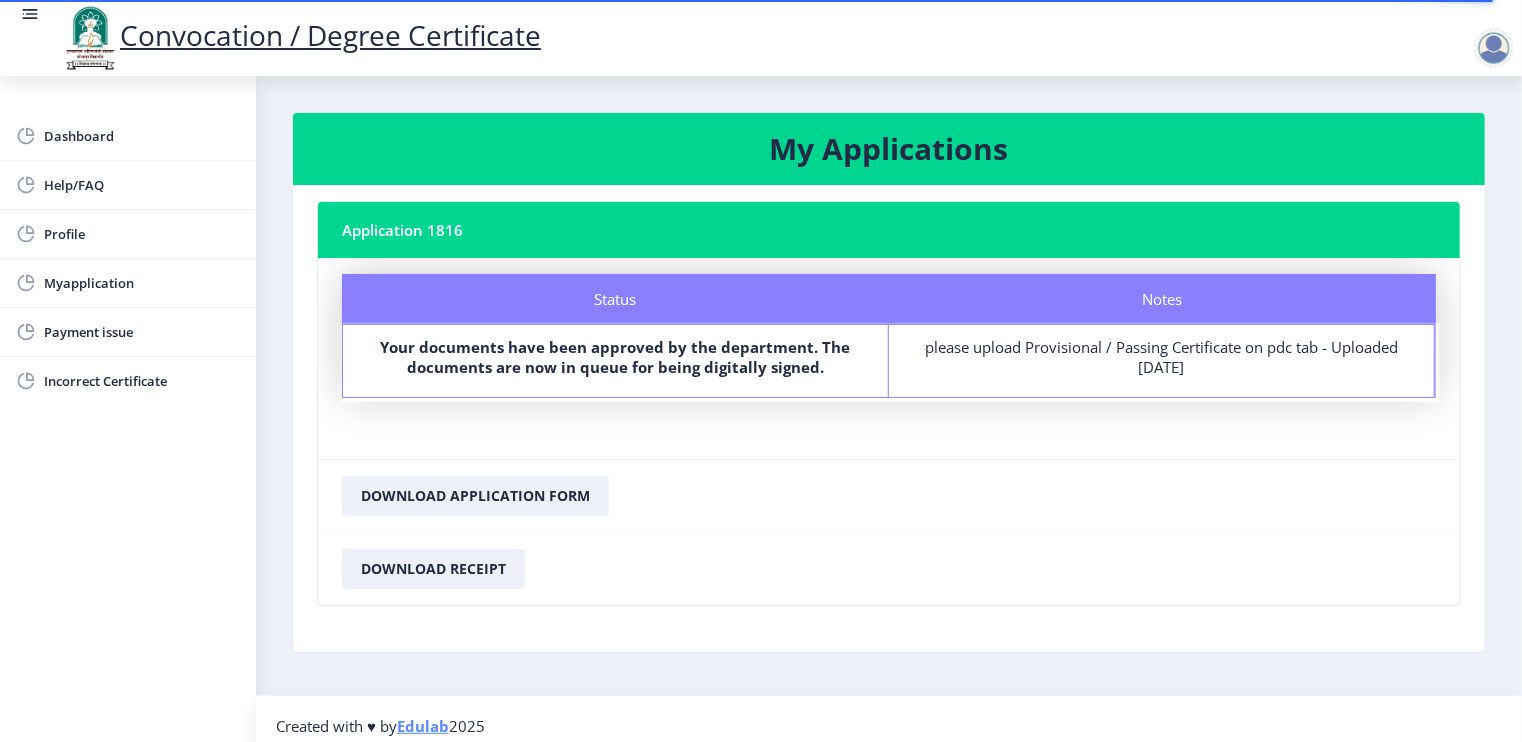 select on "[DEMOGRAPHIC_DATA]" 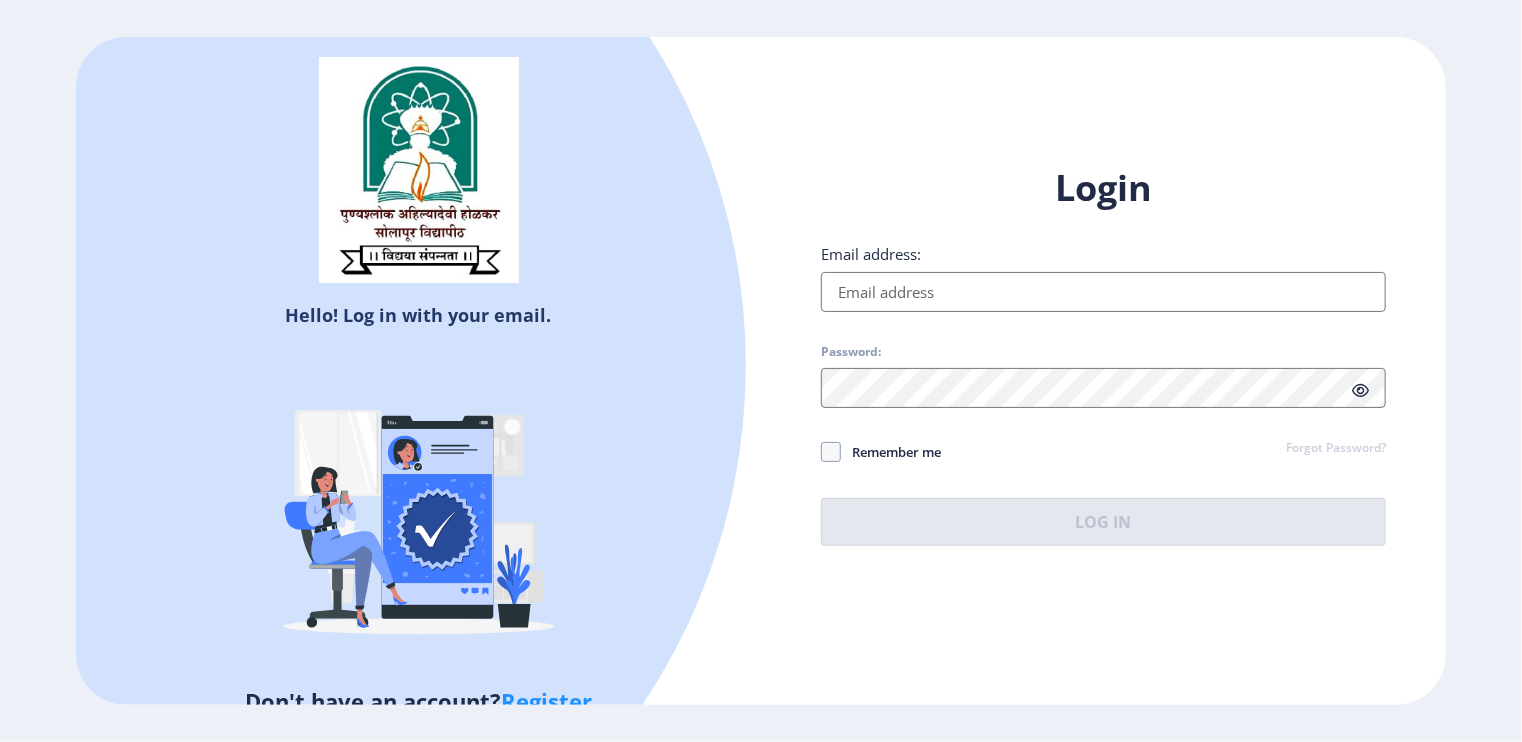 click on "Email address:" at bounding box center (1103, 292) 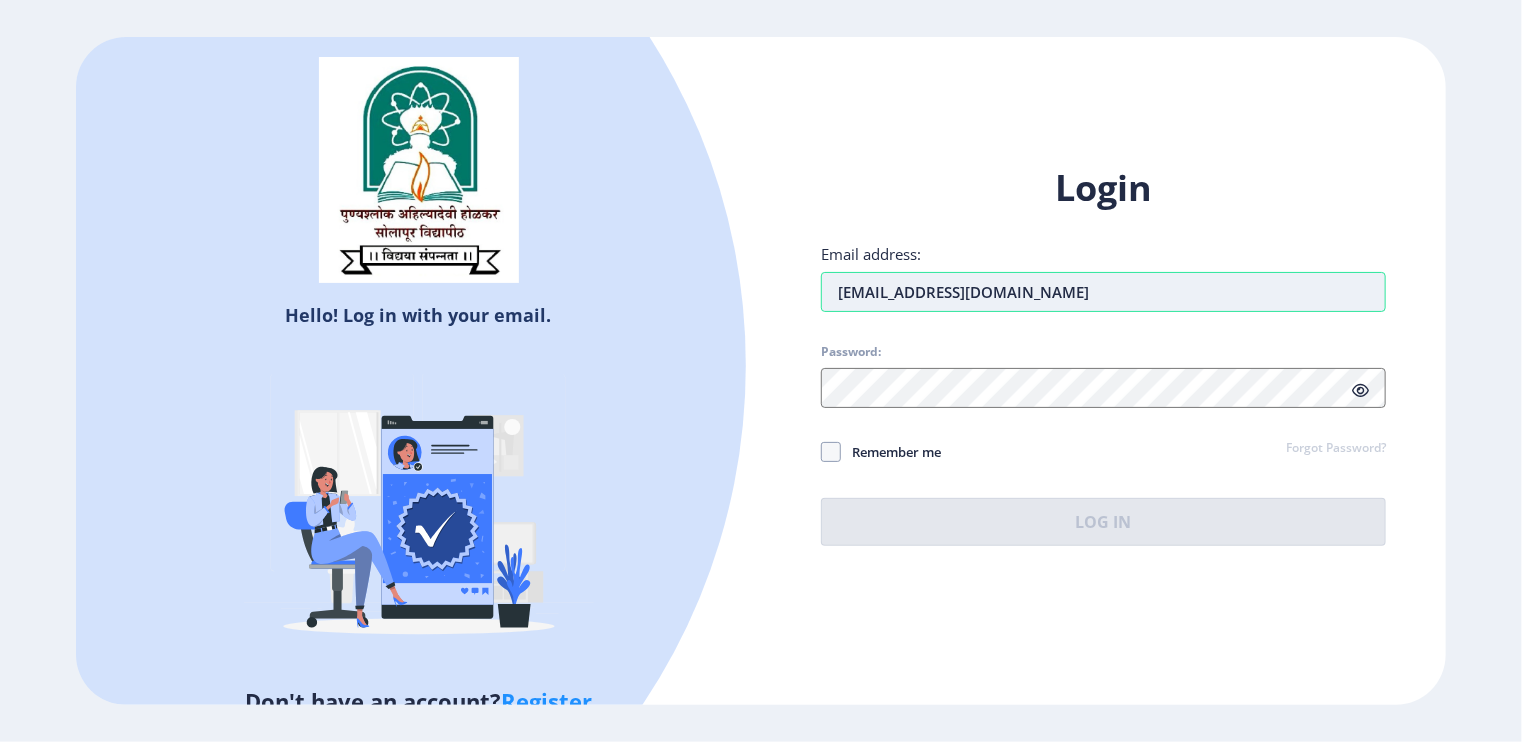 type on "[EMAIL_ADDRESS][DOMAIN_NAME]" 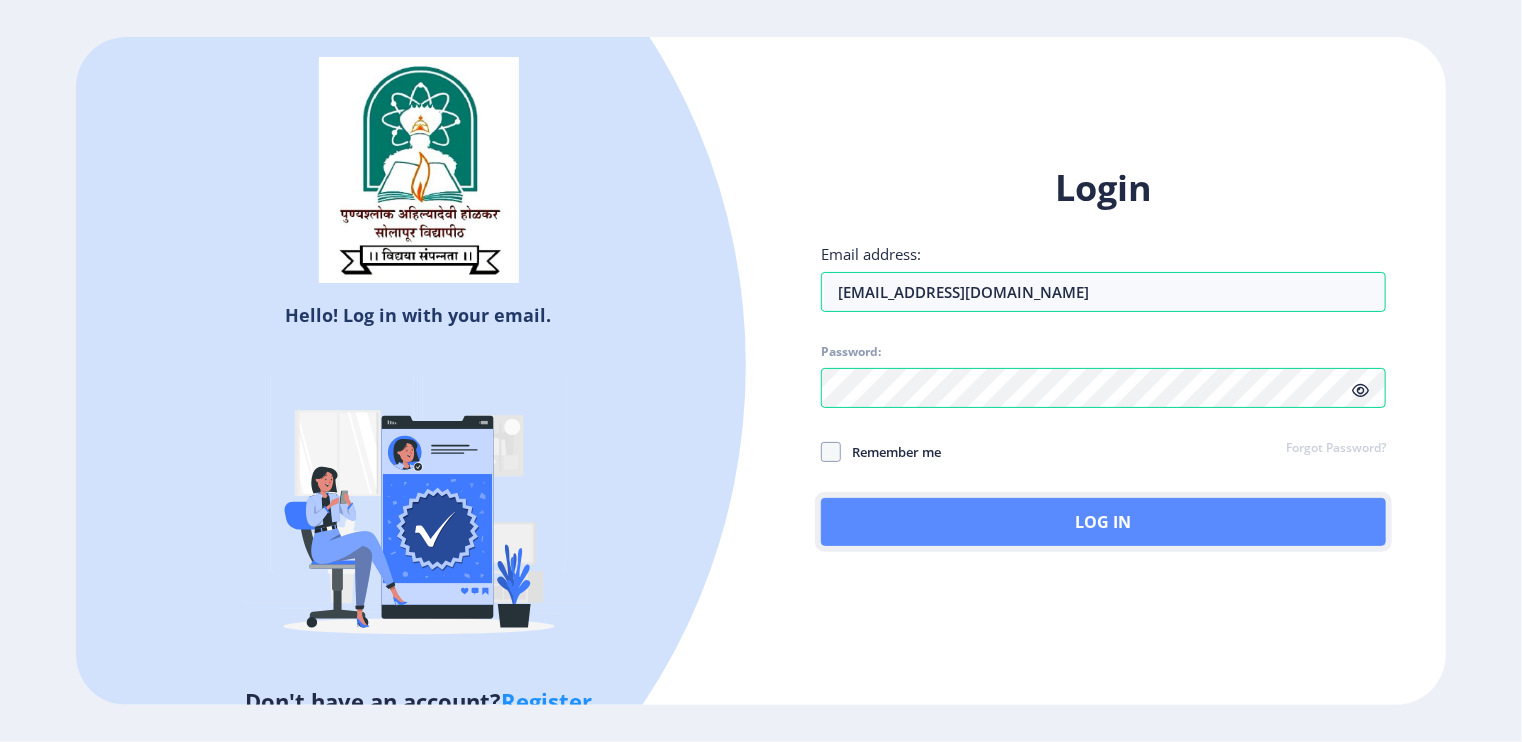 click on "Log In" 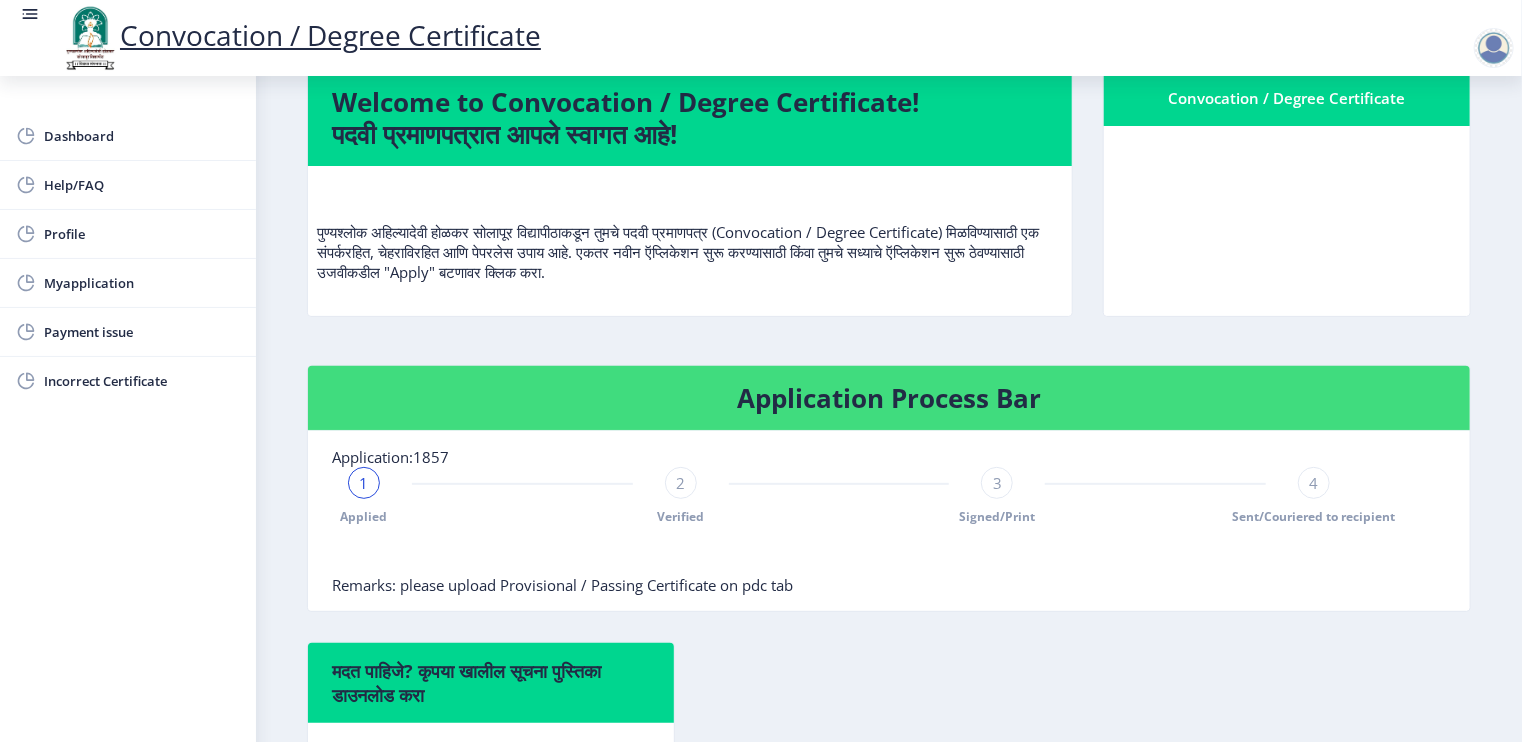 scroll, scrollTop: 133, scrollLeft: 0, axis: vertical 